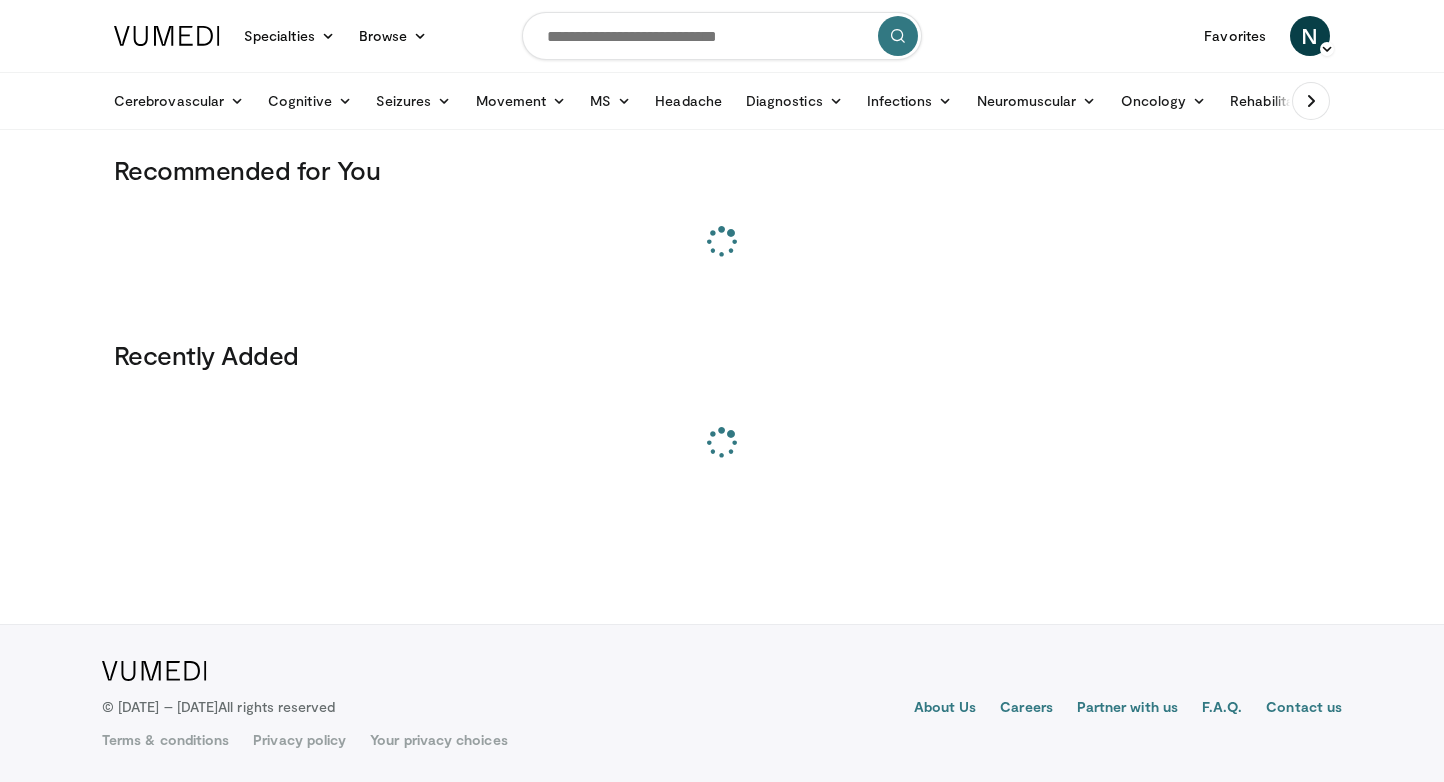 scroll, scrollTop: 0, scrollLeft: 0, axis: both 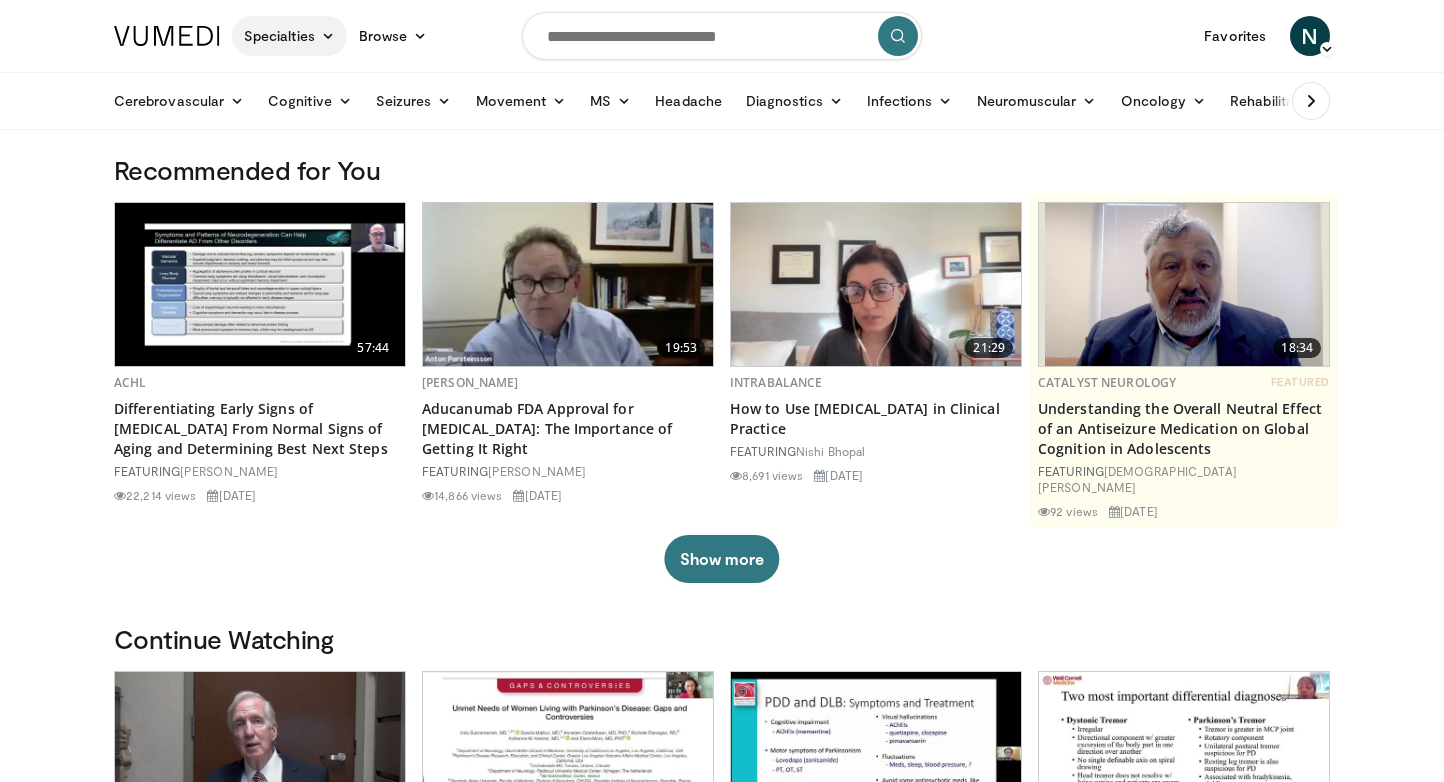 click on "Specialties" at bounding box center [289, 36] 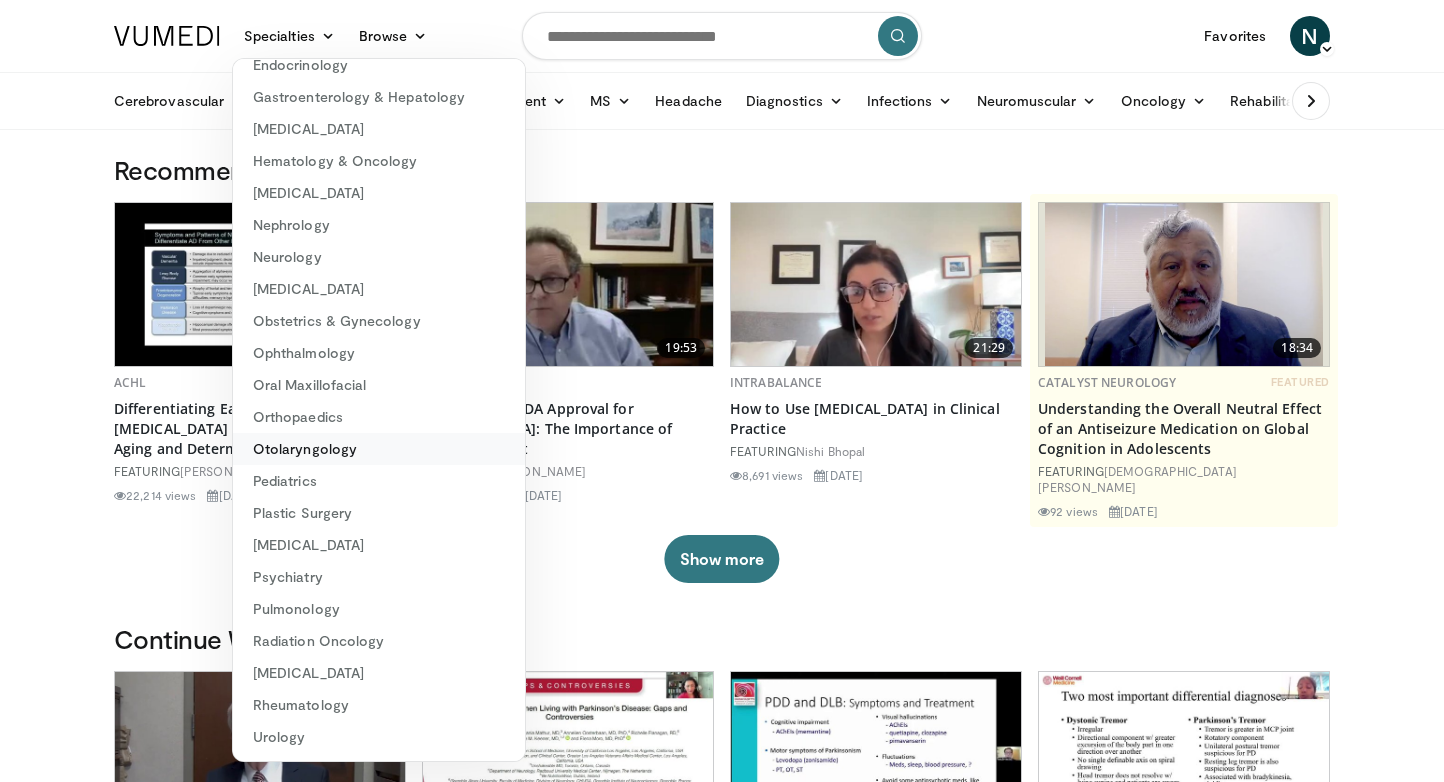 scroll, scrollTop: 210, scrollLeft: 0, axis: vertical 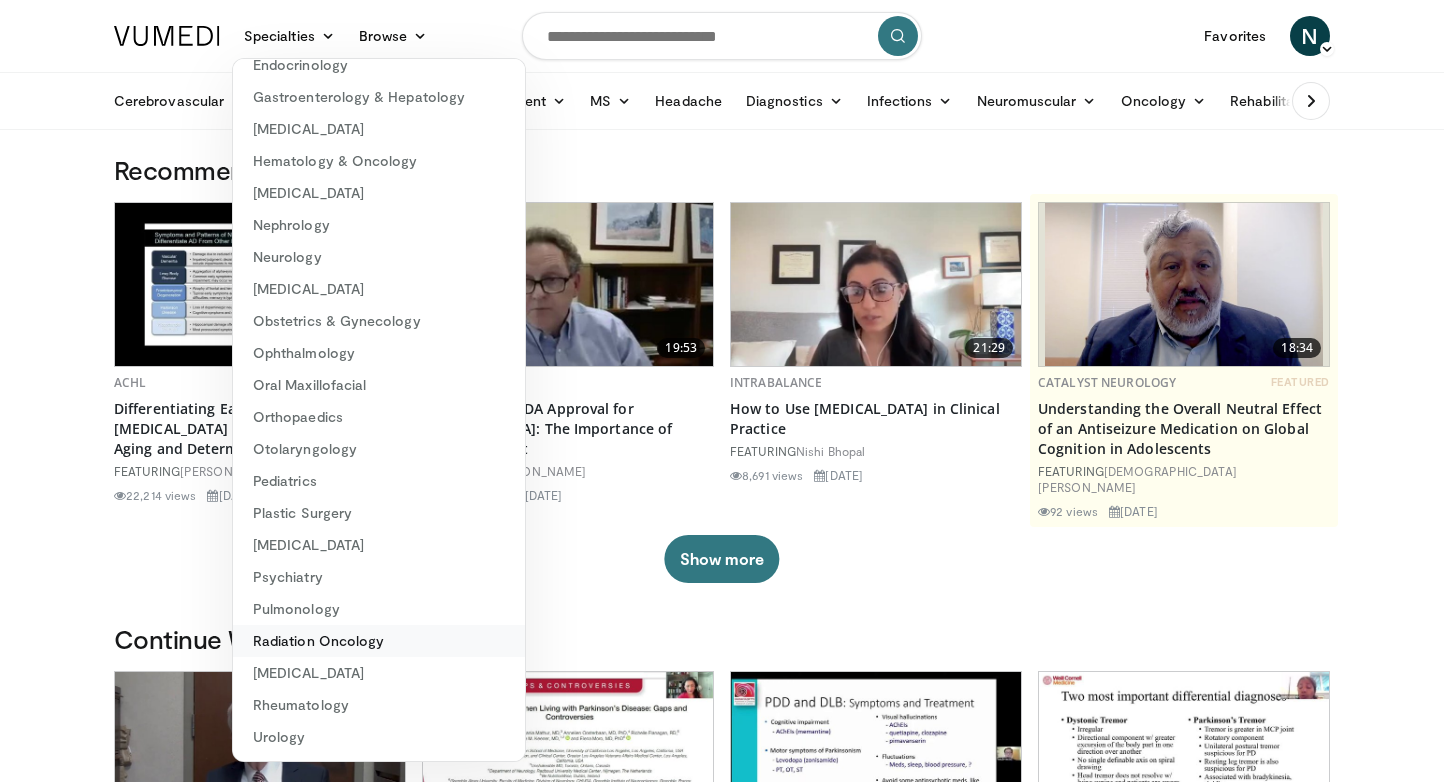 click on "Radiation Oncology" at bounding box center [379, 641] 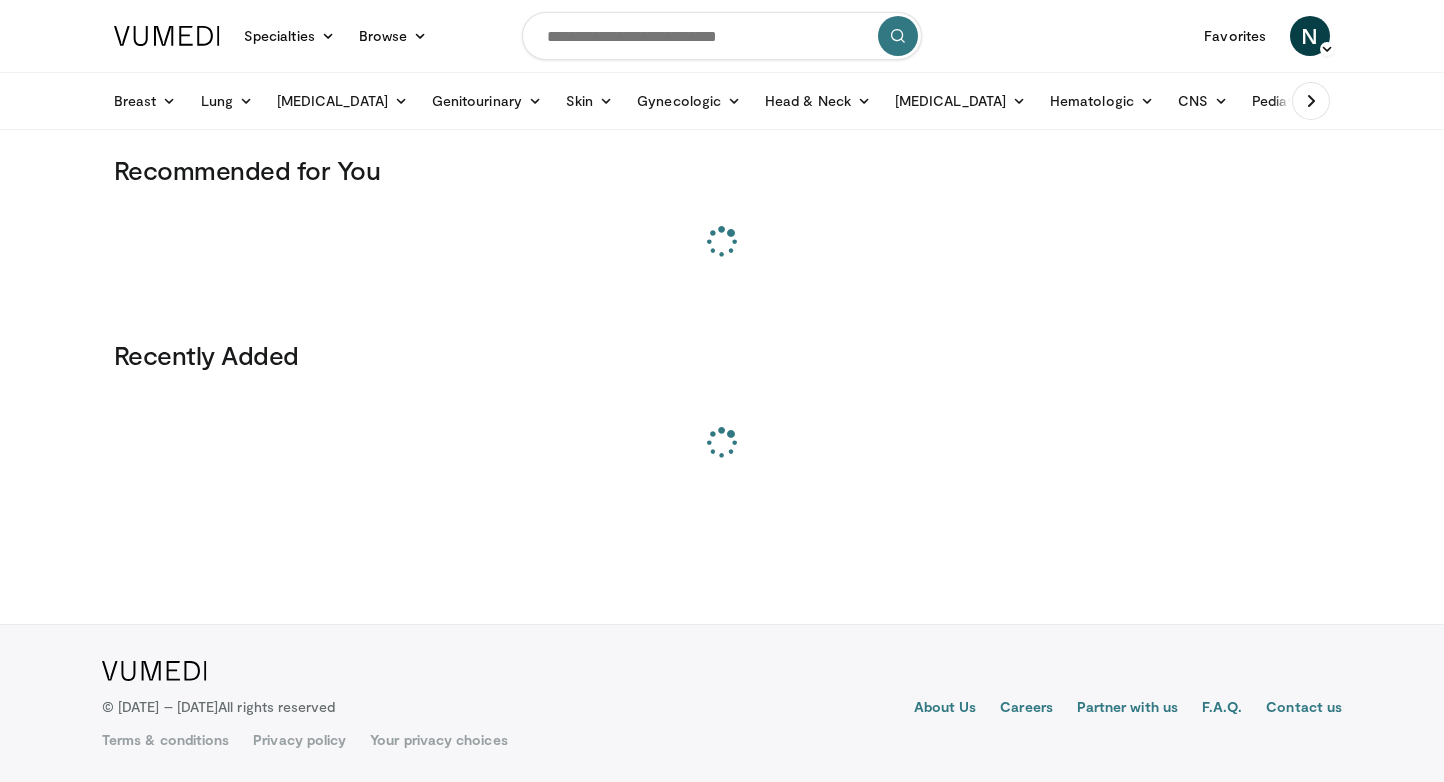 scroll, scrollTop: 0, scrollLeft: 0, axis: both 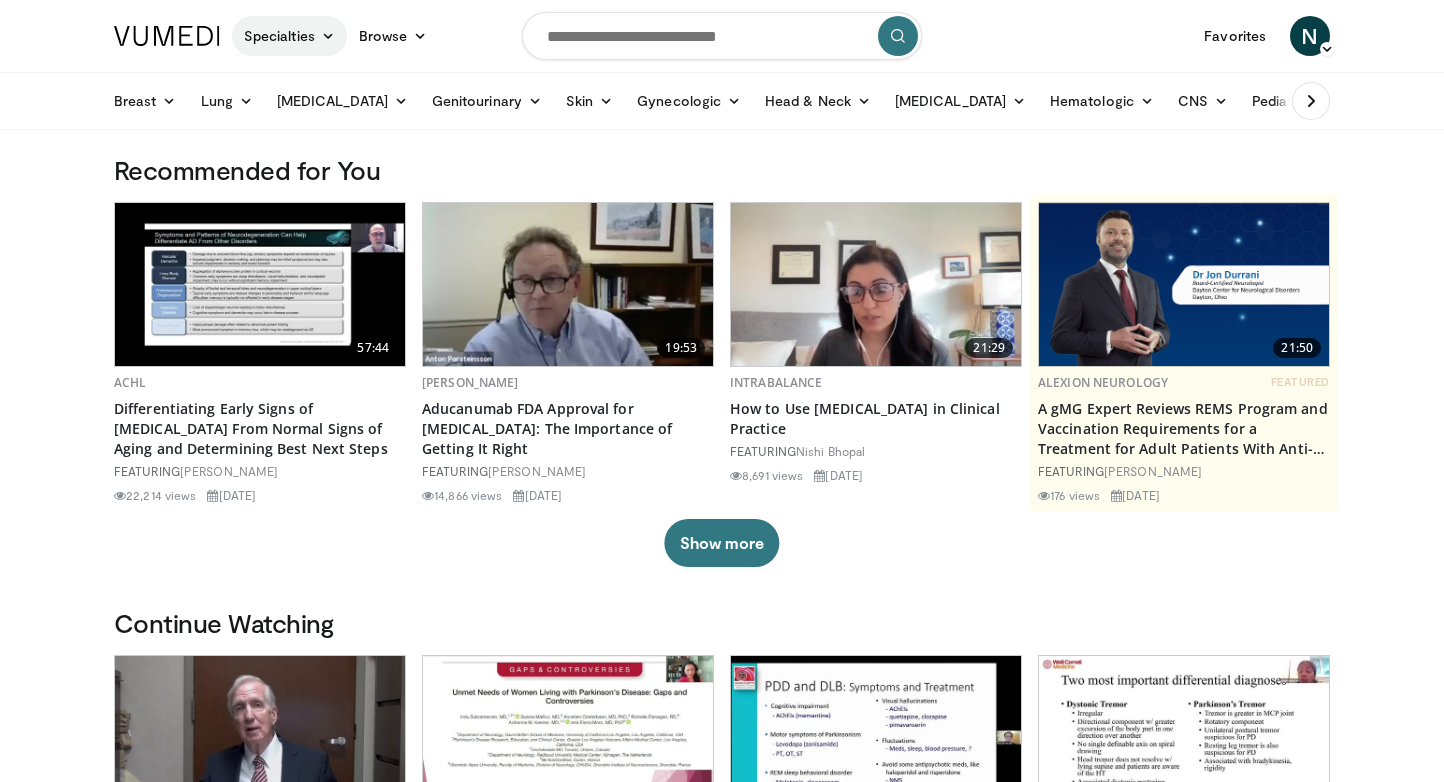 click on "Specialties" at bounding box center [289, 36] 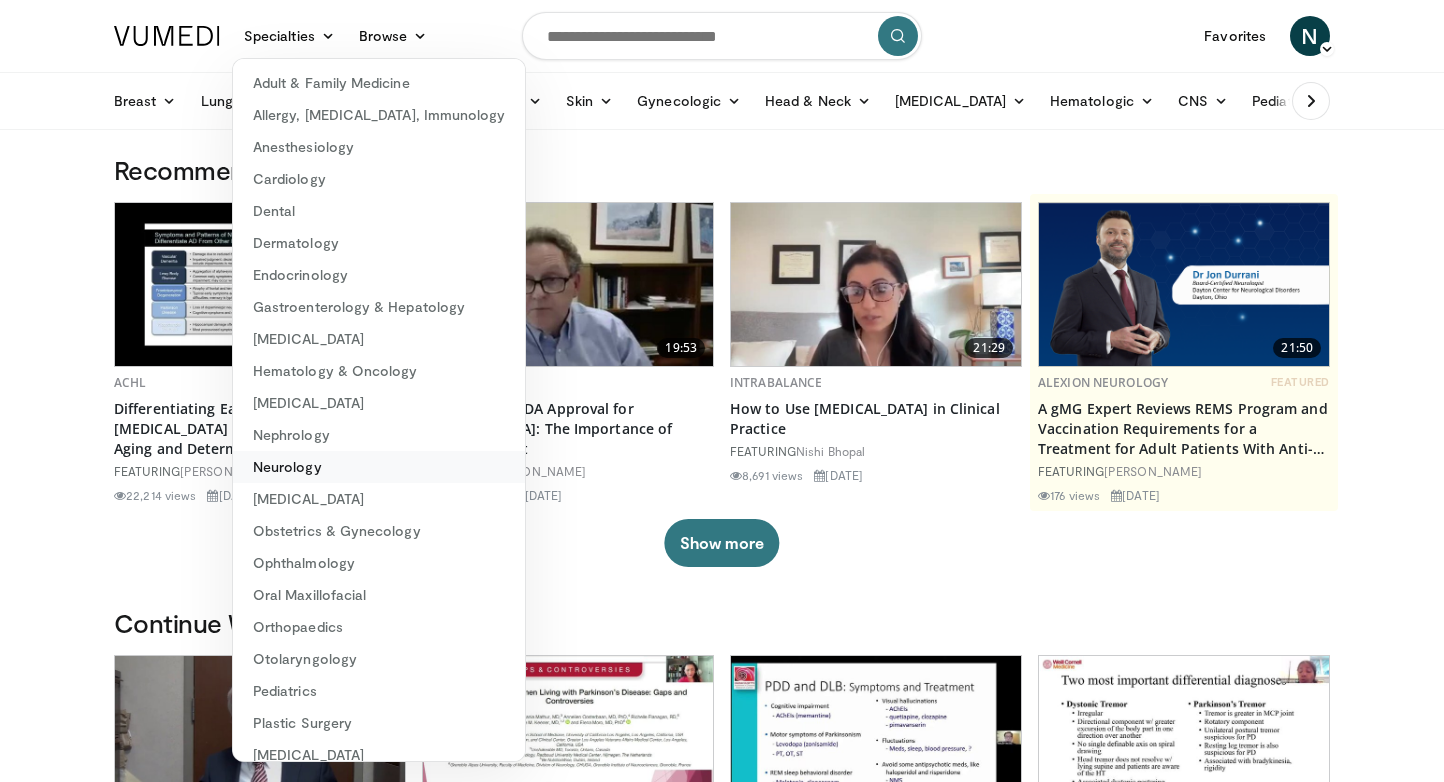 click on "Neurology" at bounding box center (379, 467) 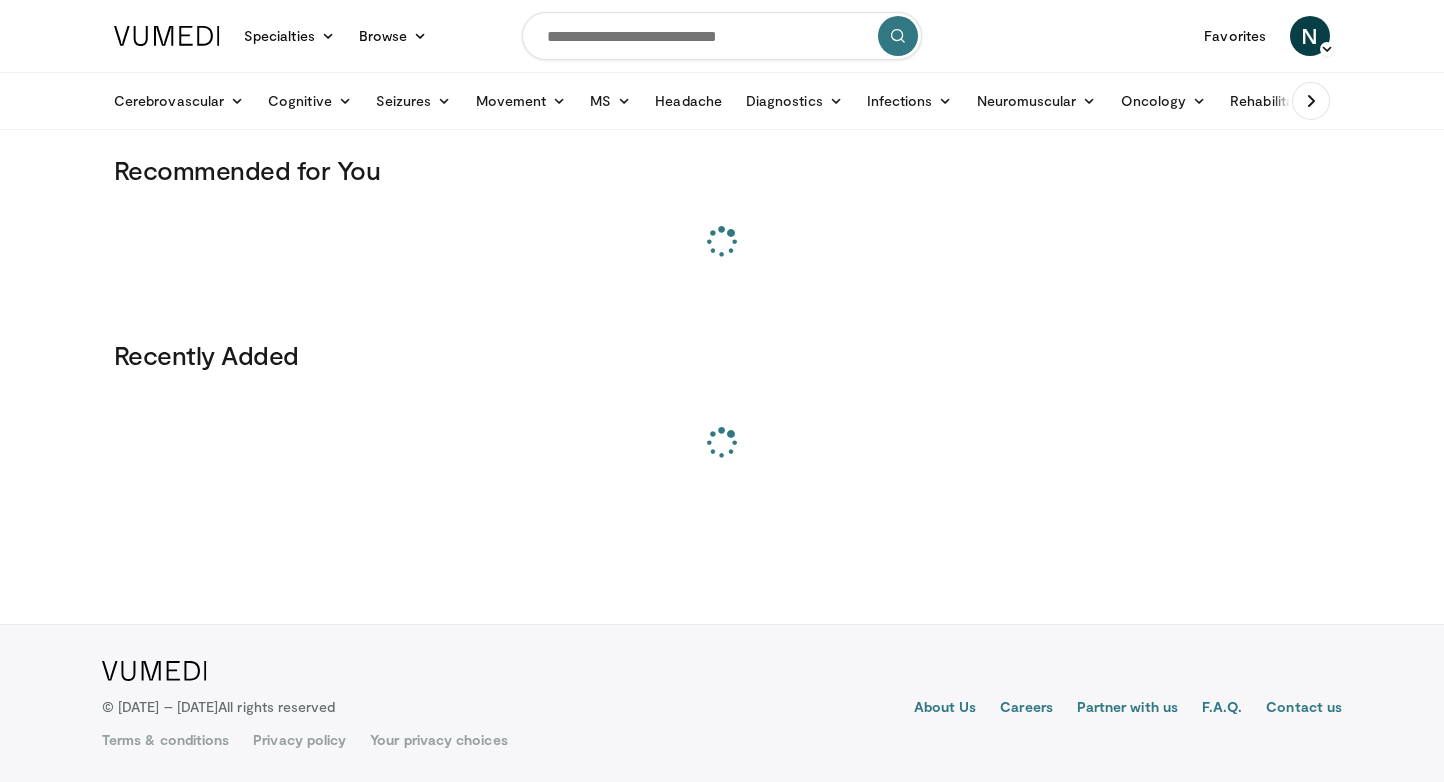 scroll, scrollTop: 0, scrollLeft: 0, axis: both 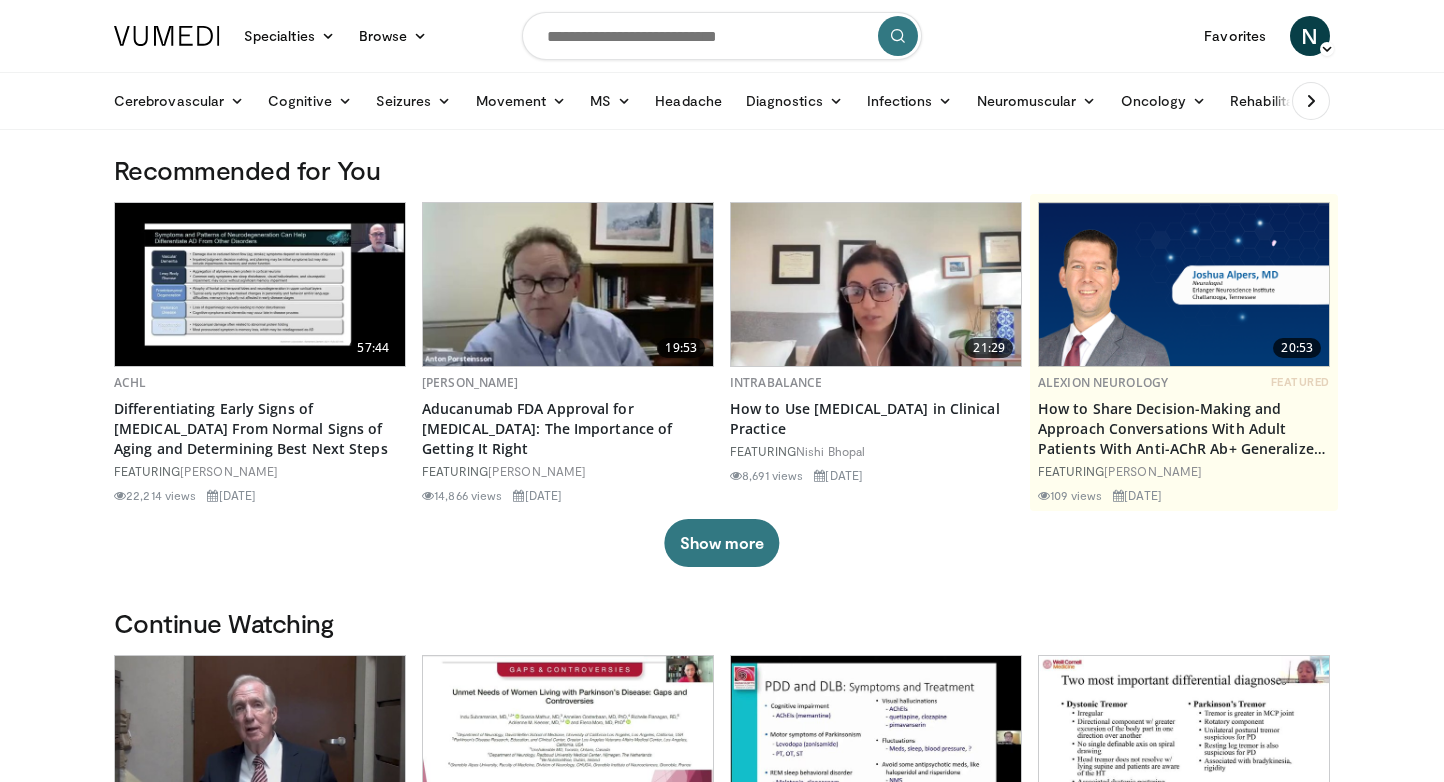 click at bounding box center (260, 284) 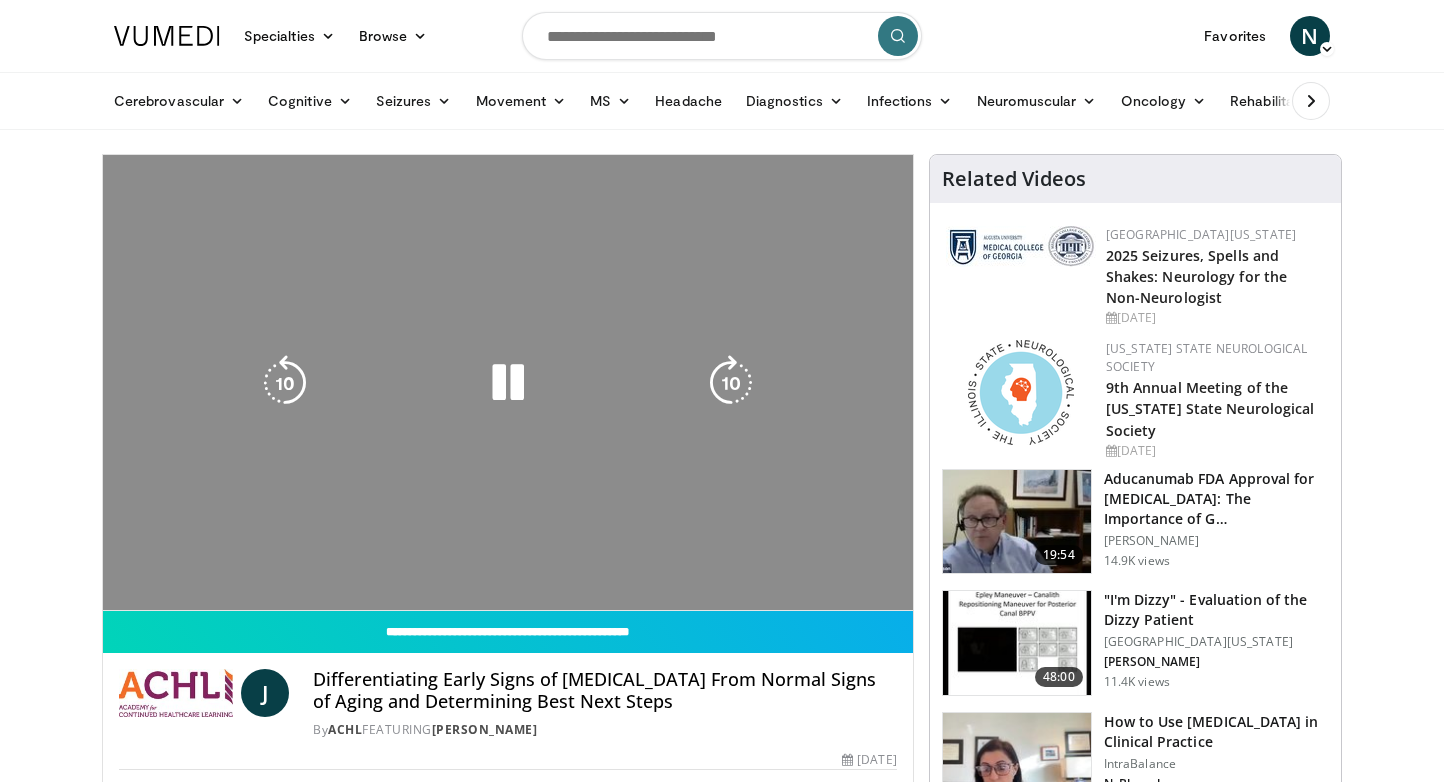 scroll, scrollTop: 0, scrollLeft: 0, axis: both 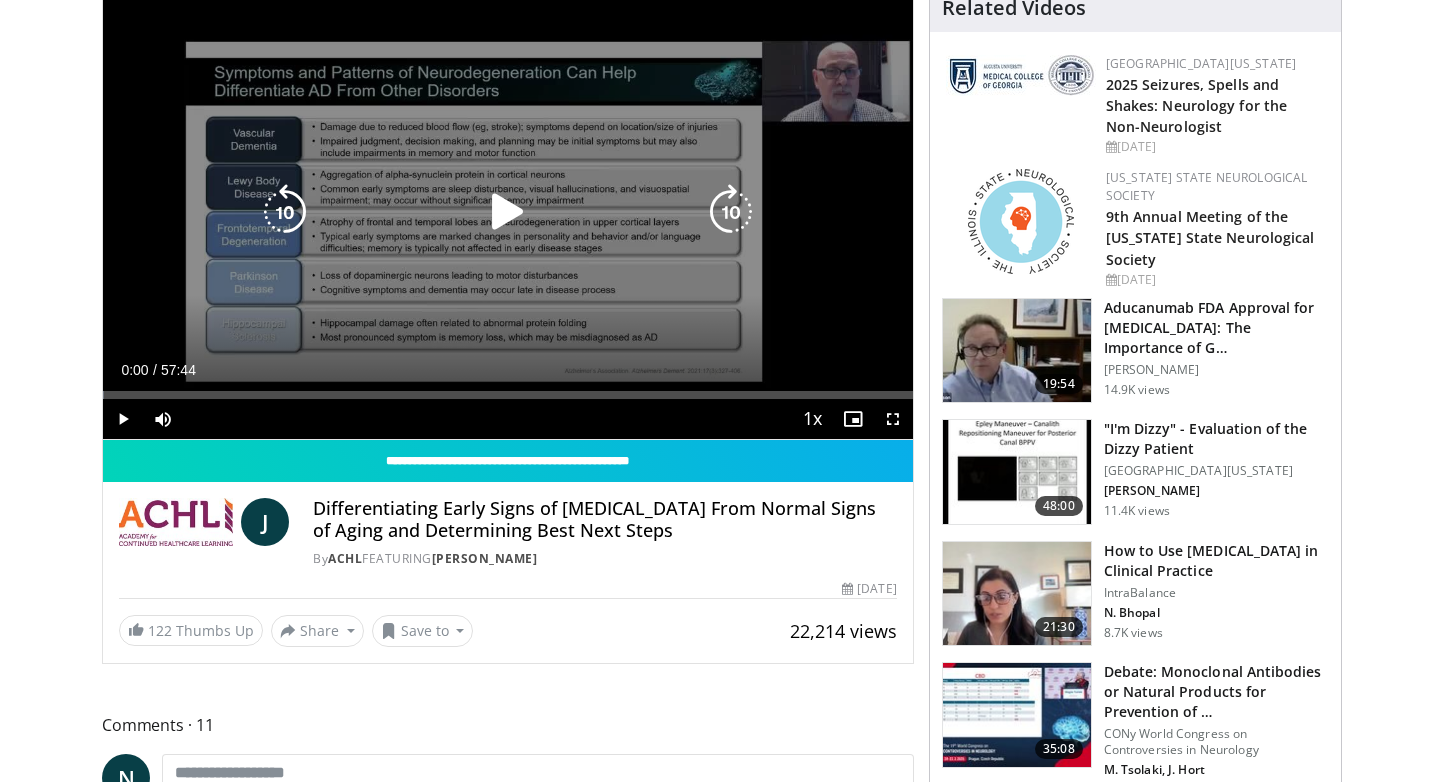 click at bounding box center (508, 212) 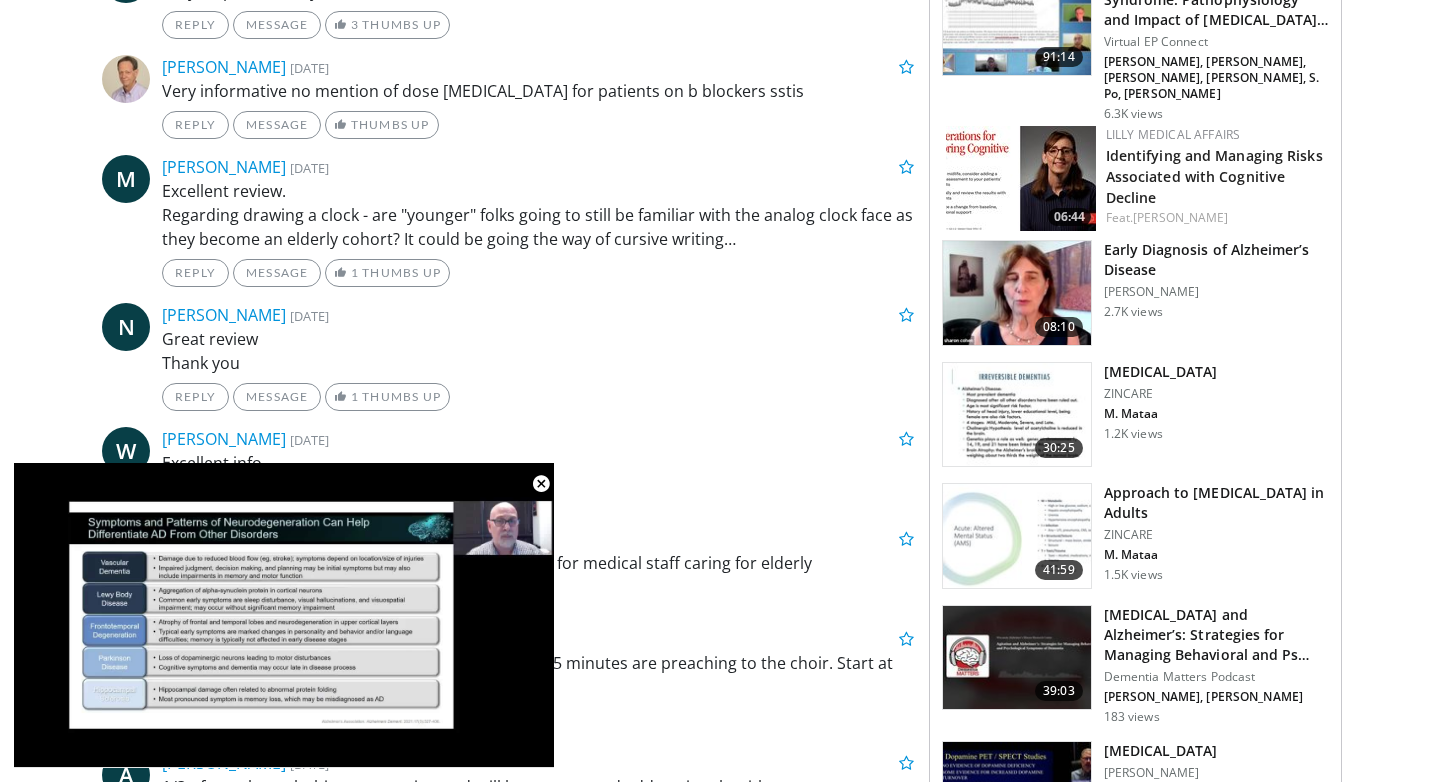 scroll, scrollTop: 1272, scrollLeft: 0, axis: vertical 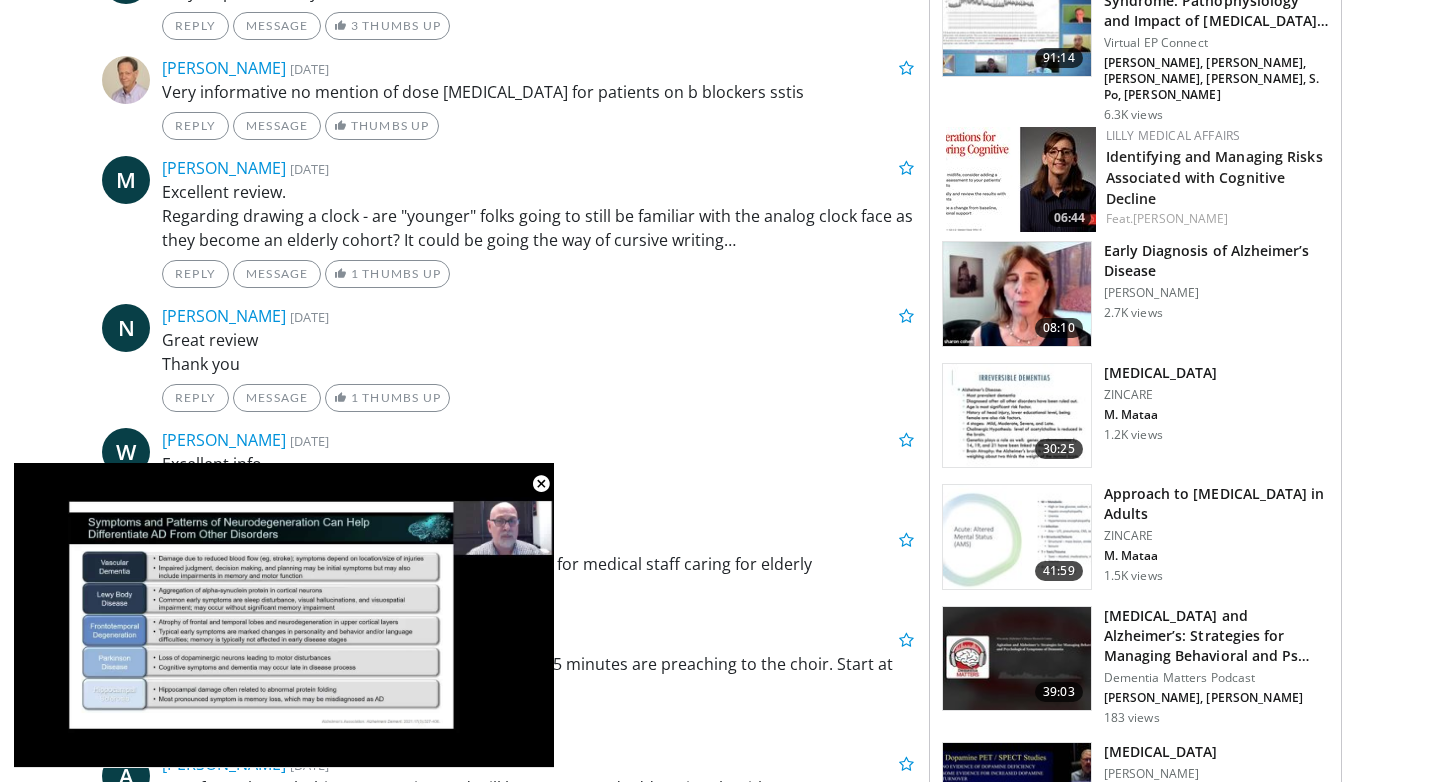 click at bounding box center (1017, 537) 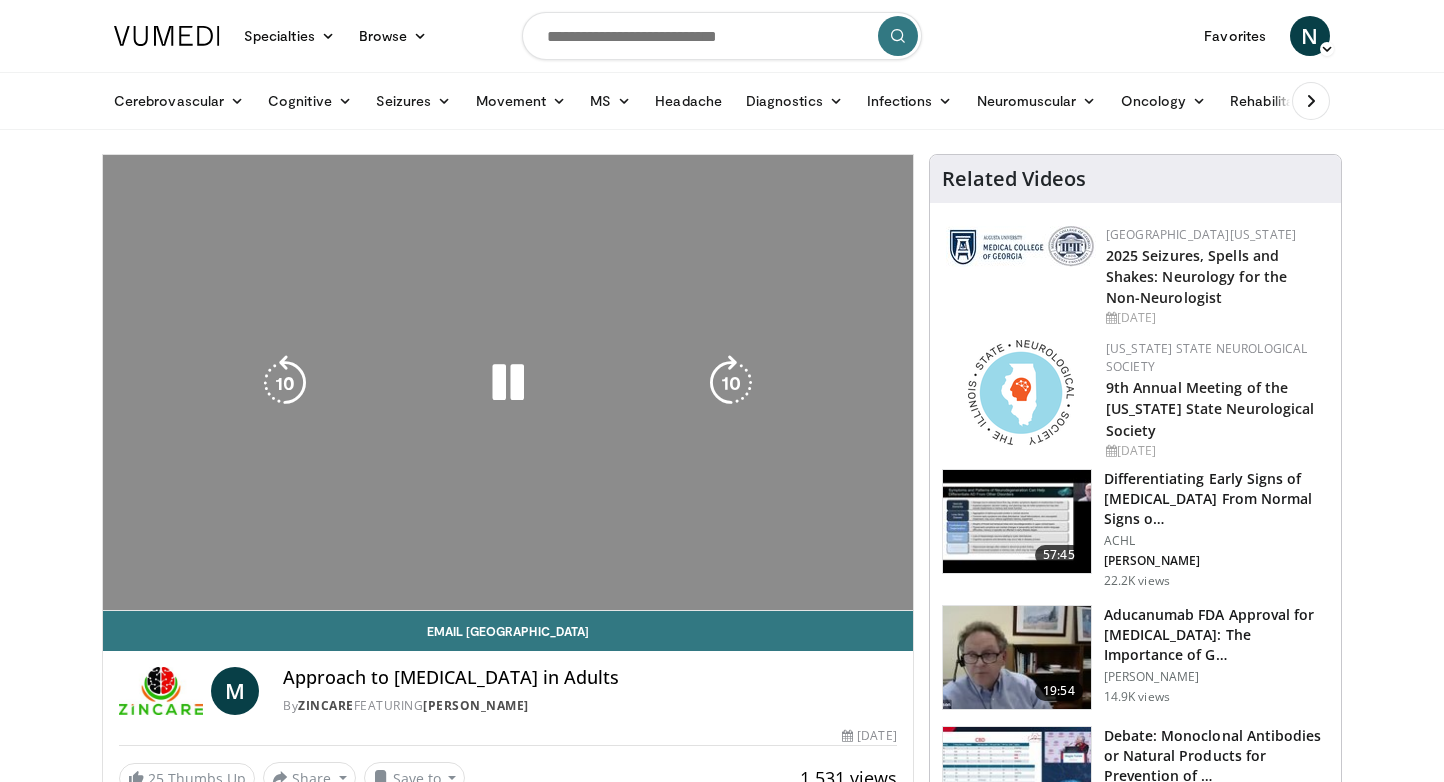 scroll, scrollTop: 0, scrollLeft: 0, axis: both 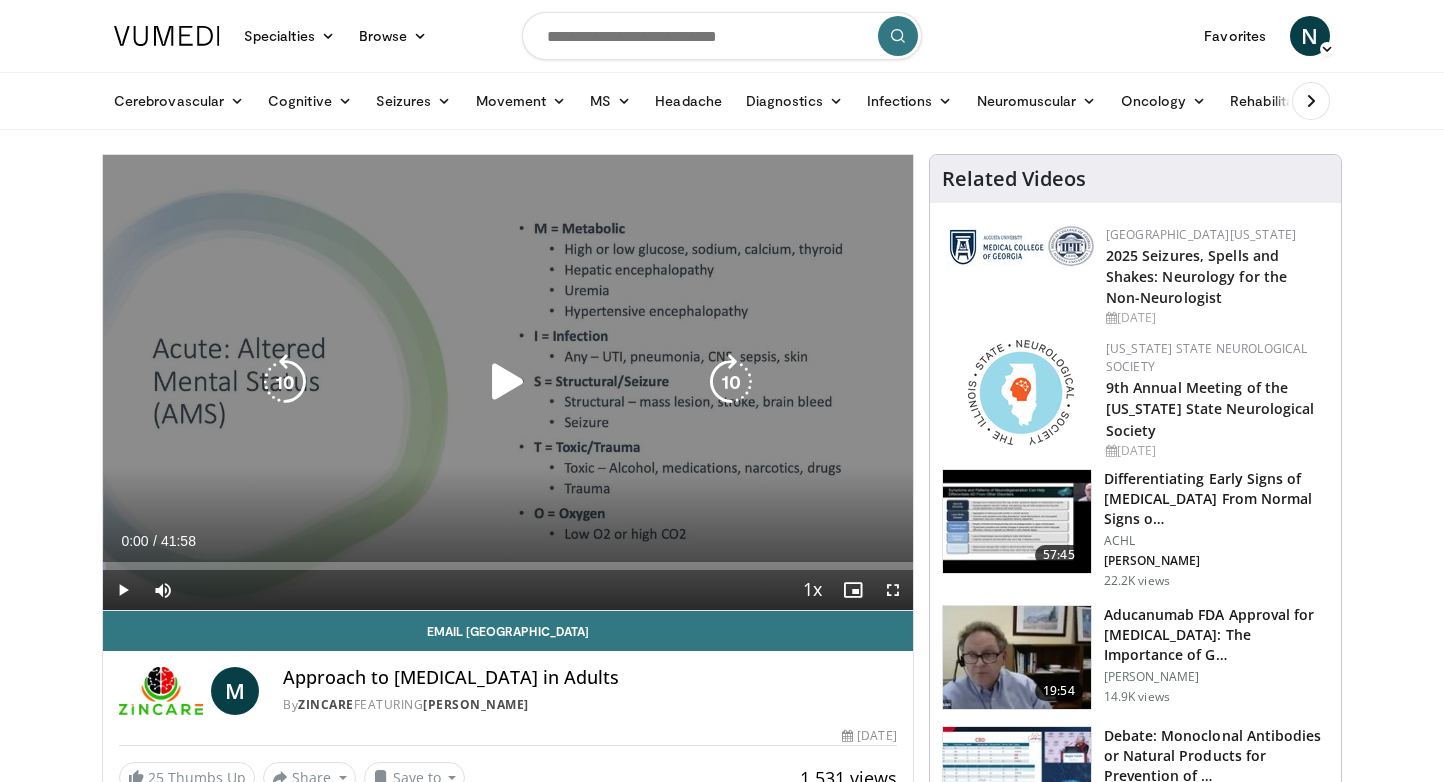 click at bounding box center [508, 382] 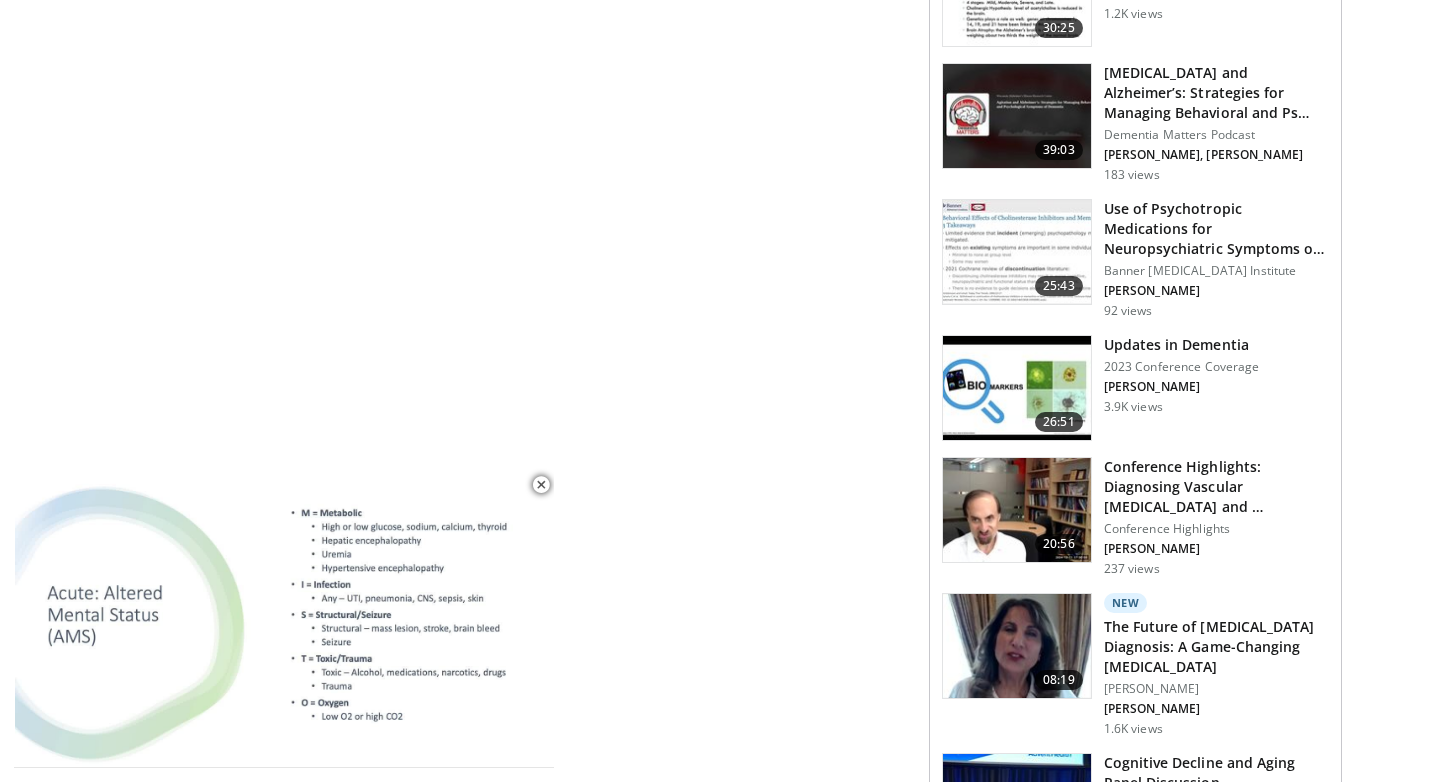 scroll, scrollTop: 1294, scrollLeft: 0, axis: vertical 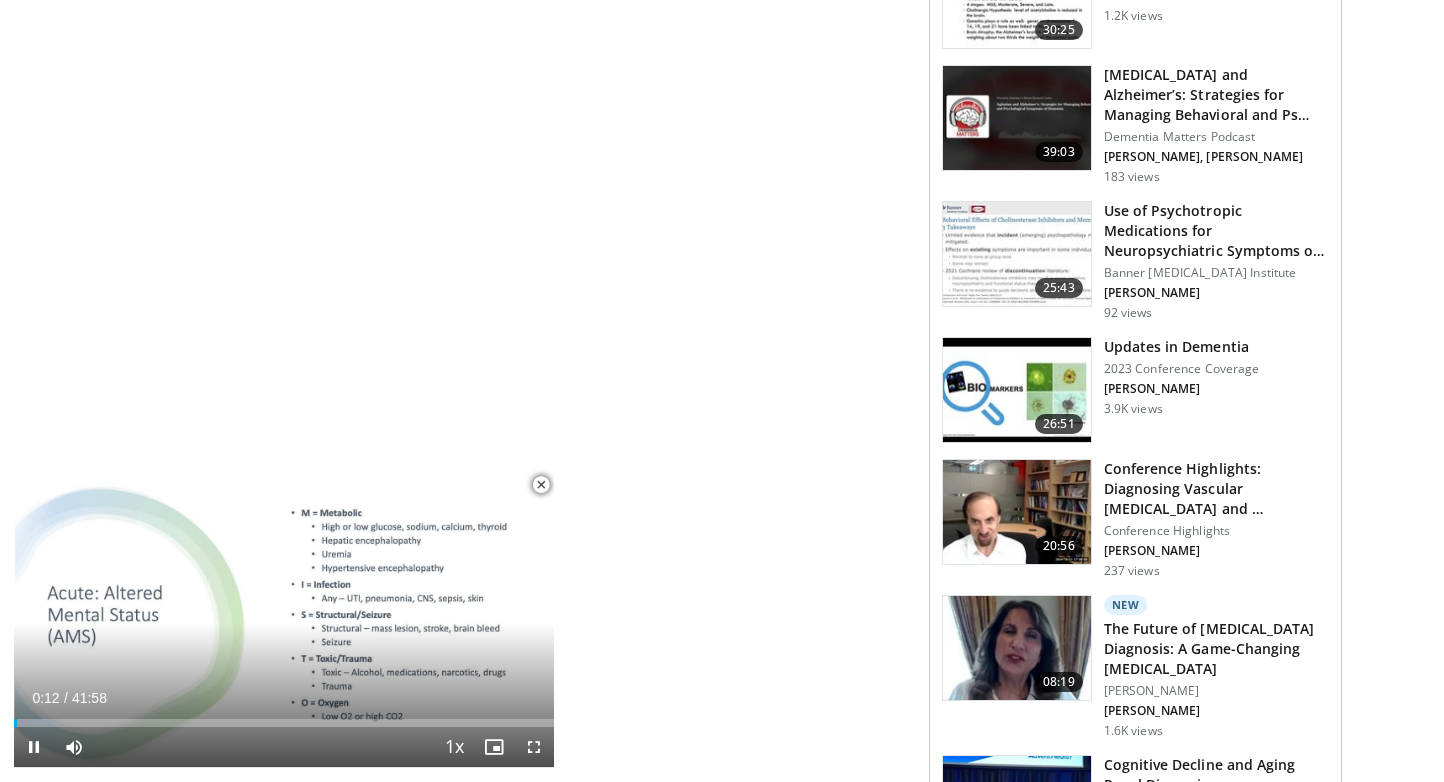 click at bounding box center (541, 485) 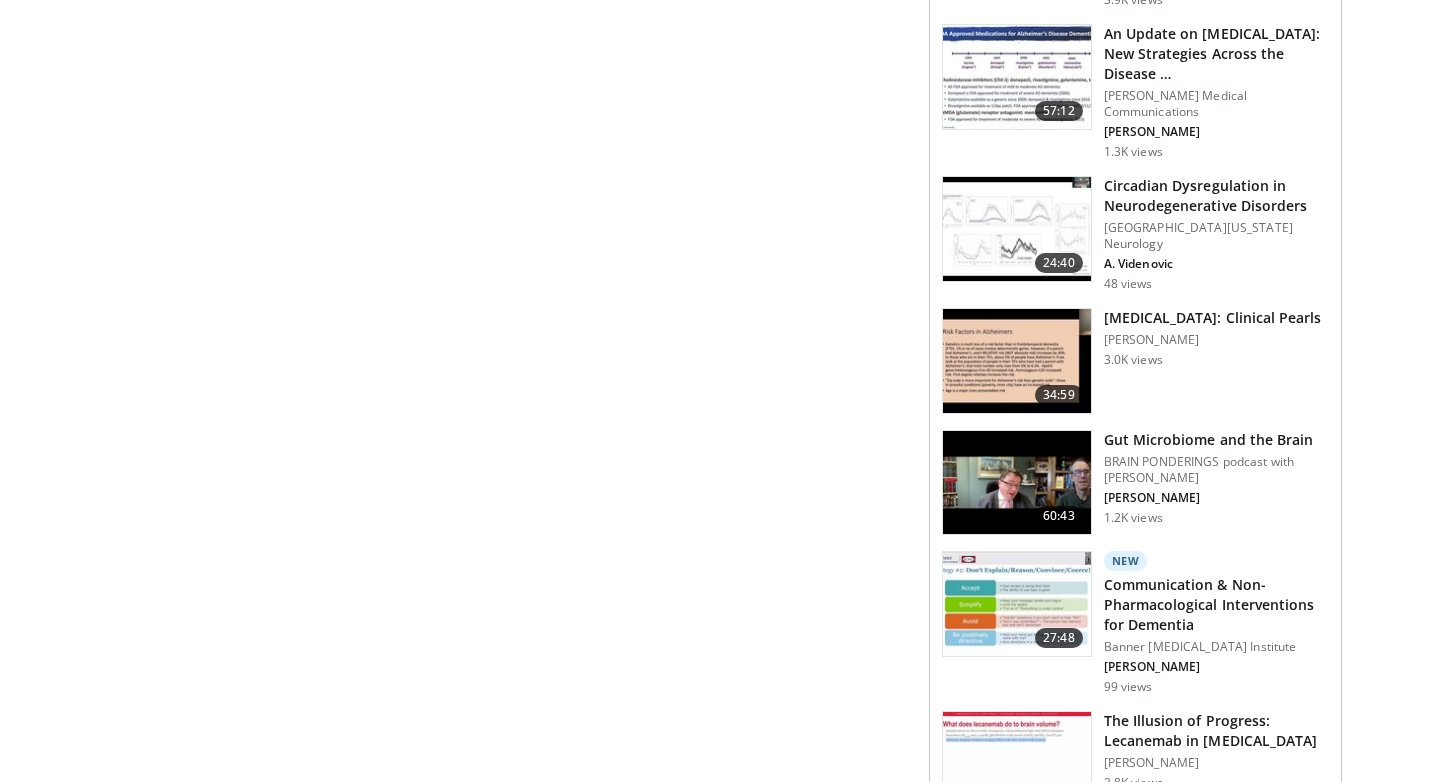 scroll, scrollTop: 2297, scrollLeft: 0, axis: vertical 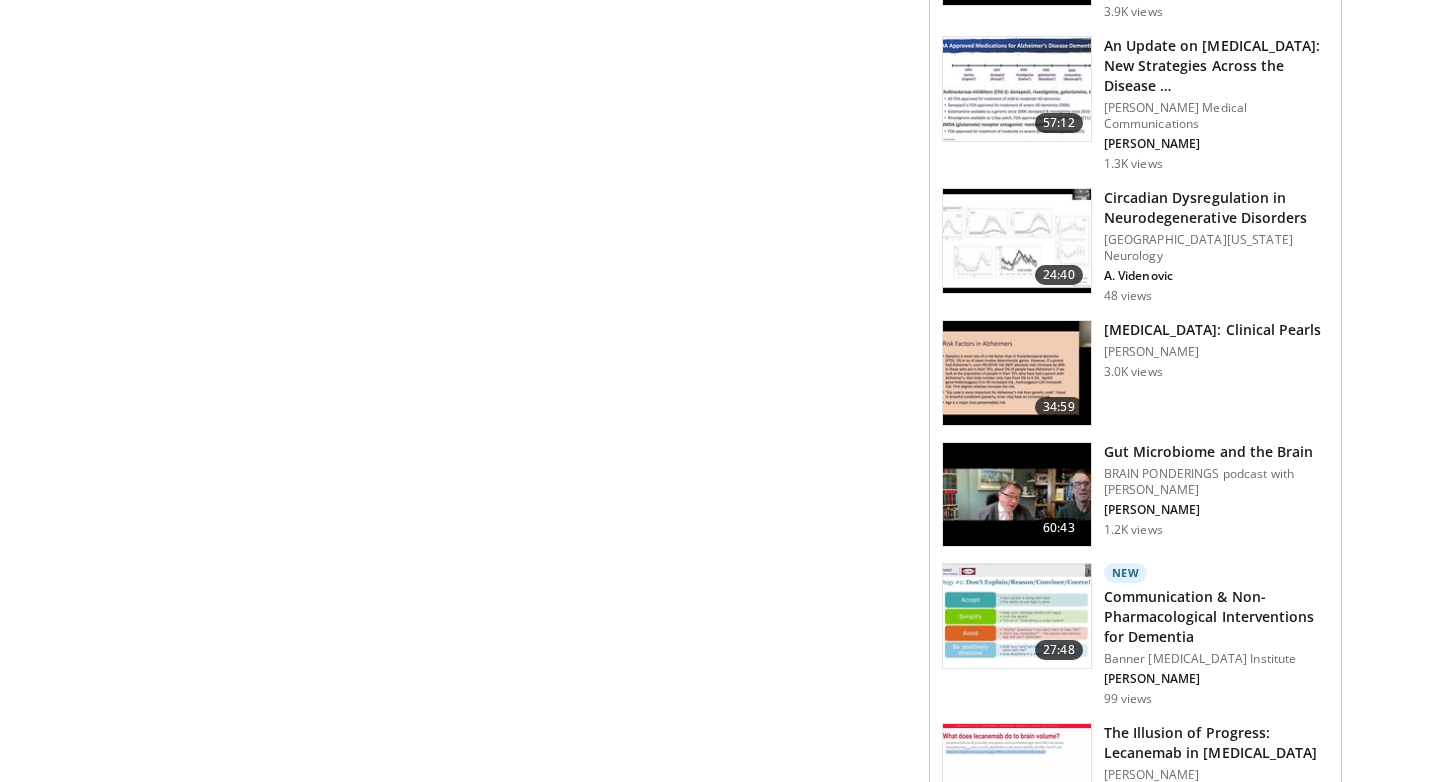 click on "Circadian Dysregulation in Neurodegenerative Disorders
University of Utah Neurology
A. Videnovic
48 views" at bounding box center (1216, 246) 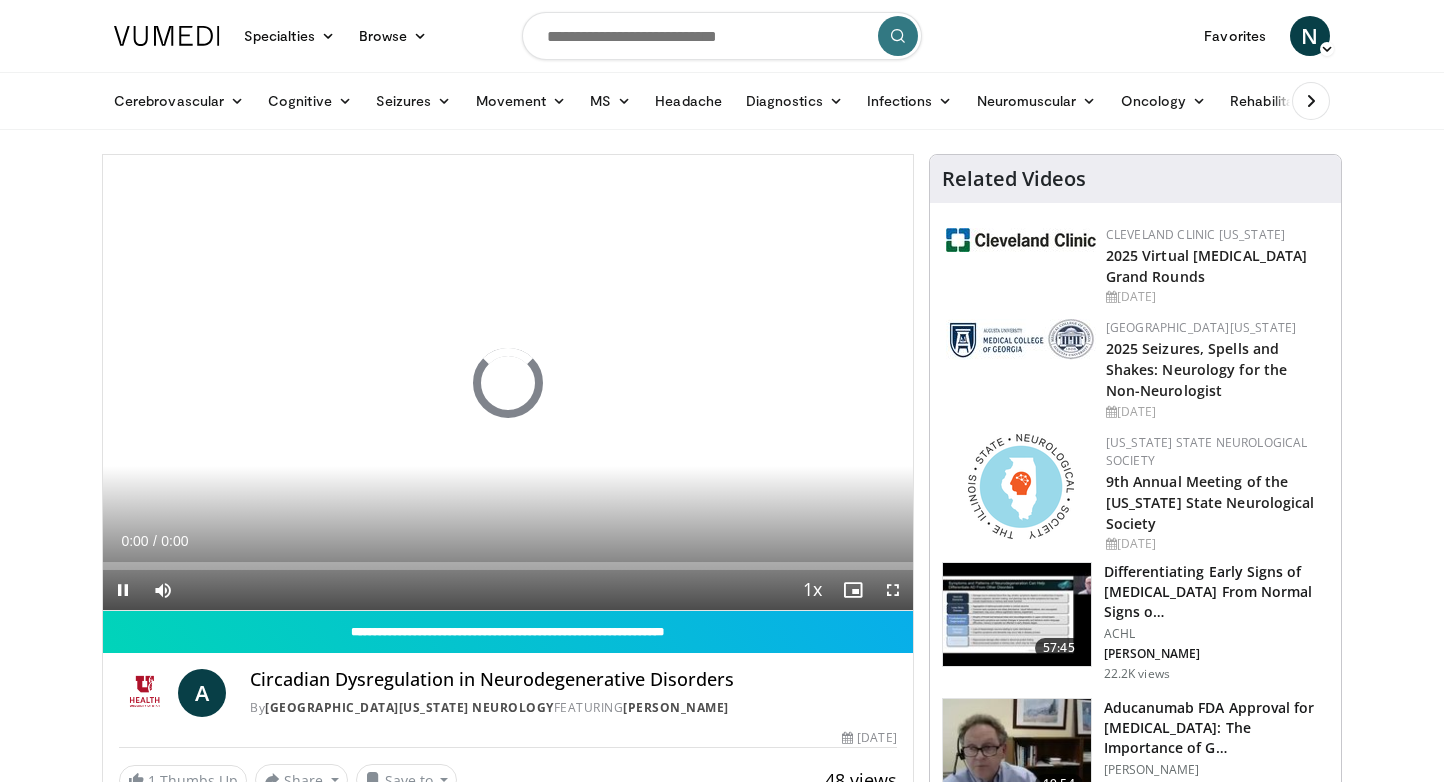 scroll, scrollTop: 0, scrollLeft: 0, axis: both 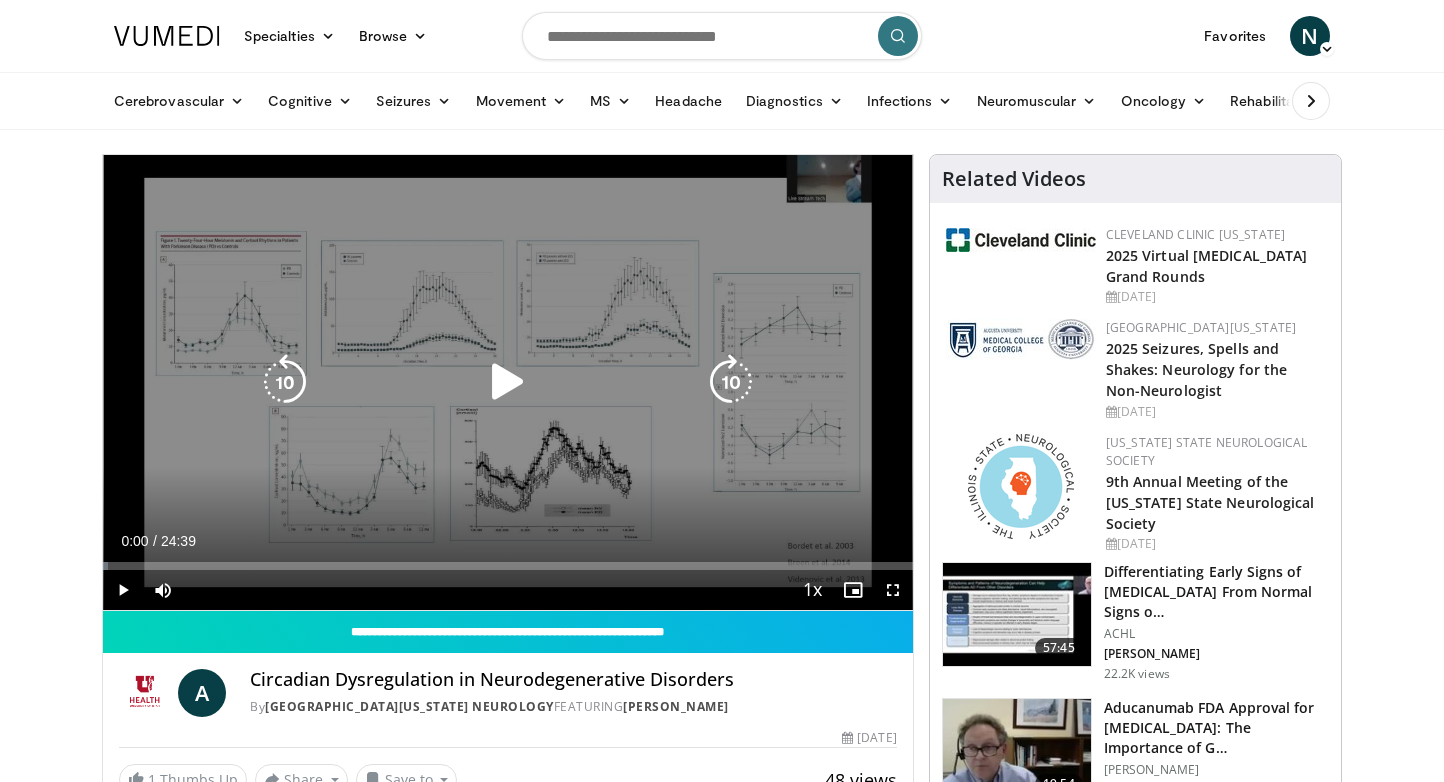click at bounding box center [508, 382] 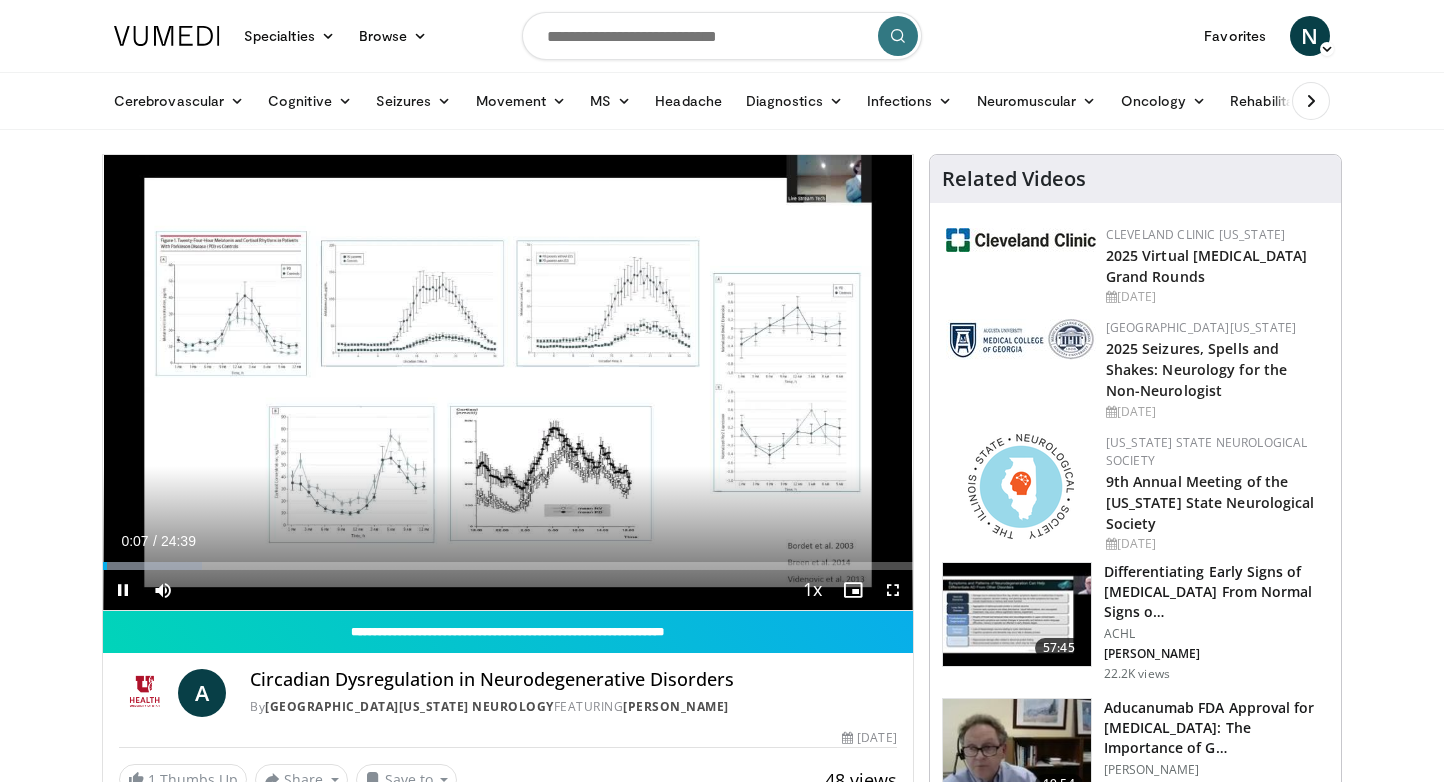 click at bounding box center [893, 590] 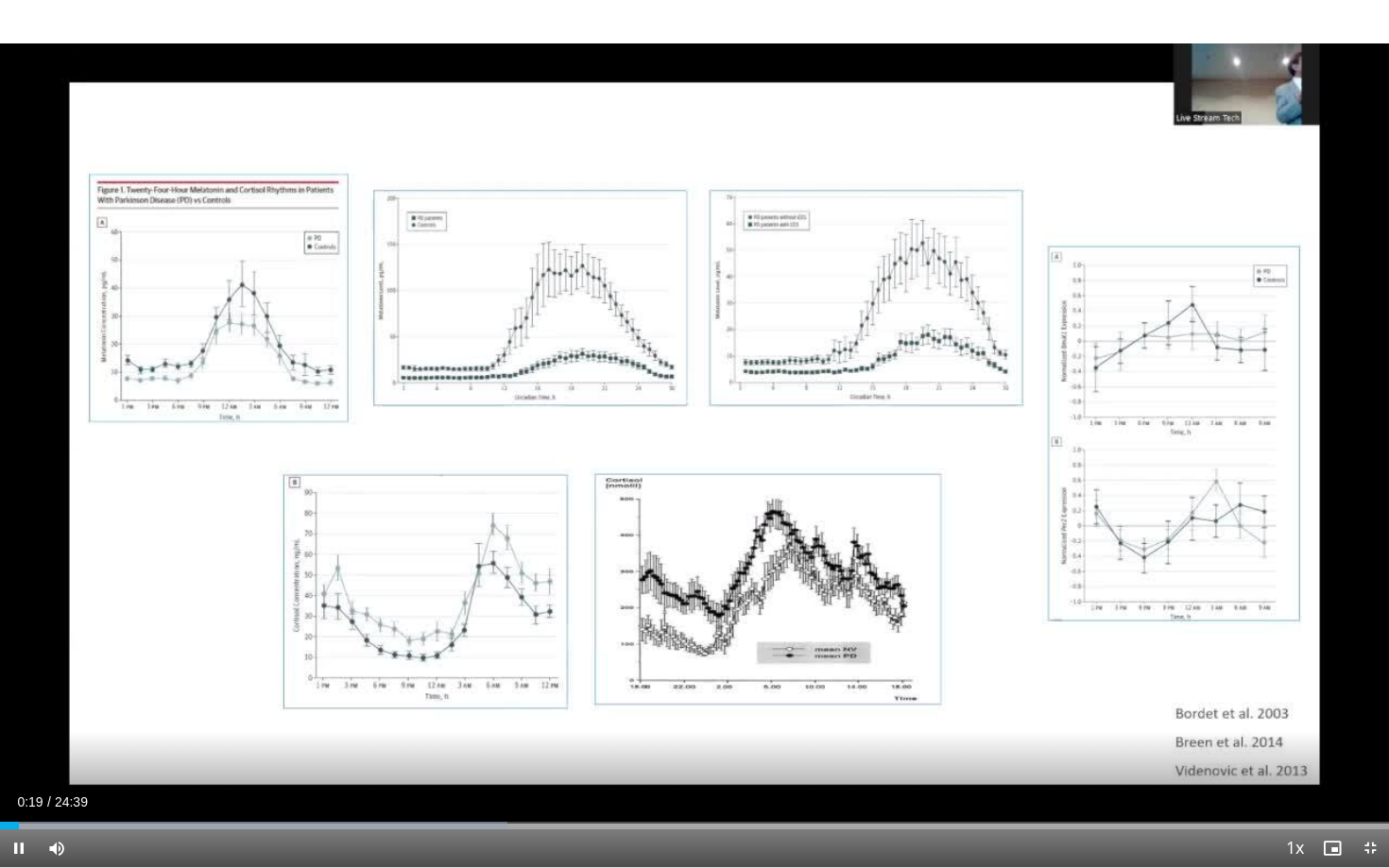 click at bounding box center [1370, 848] 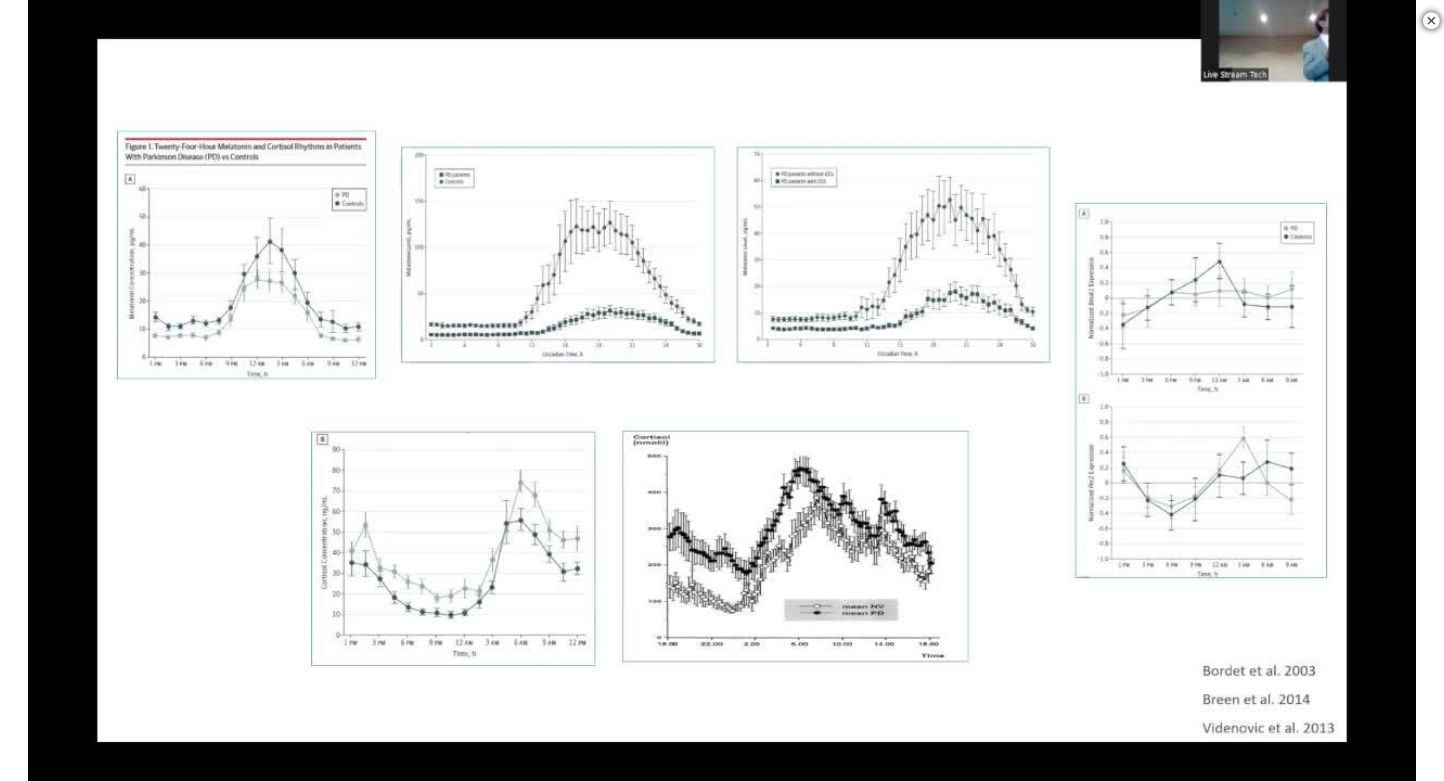 scroll, scrollTop: 944, scrollLeft: 0, axis: vertical 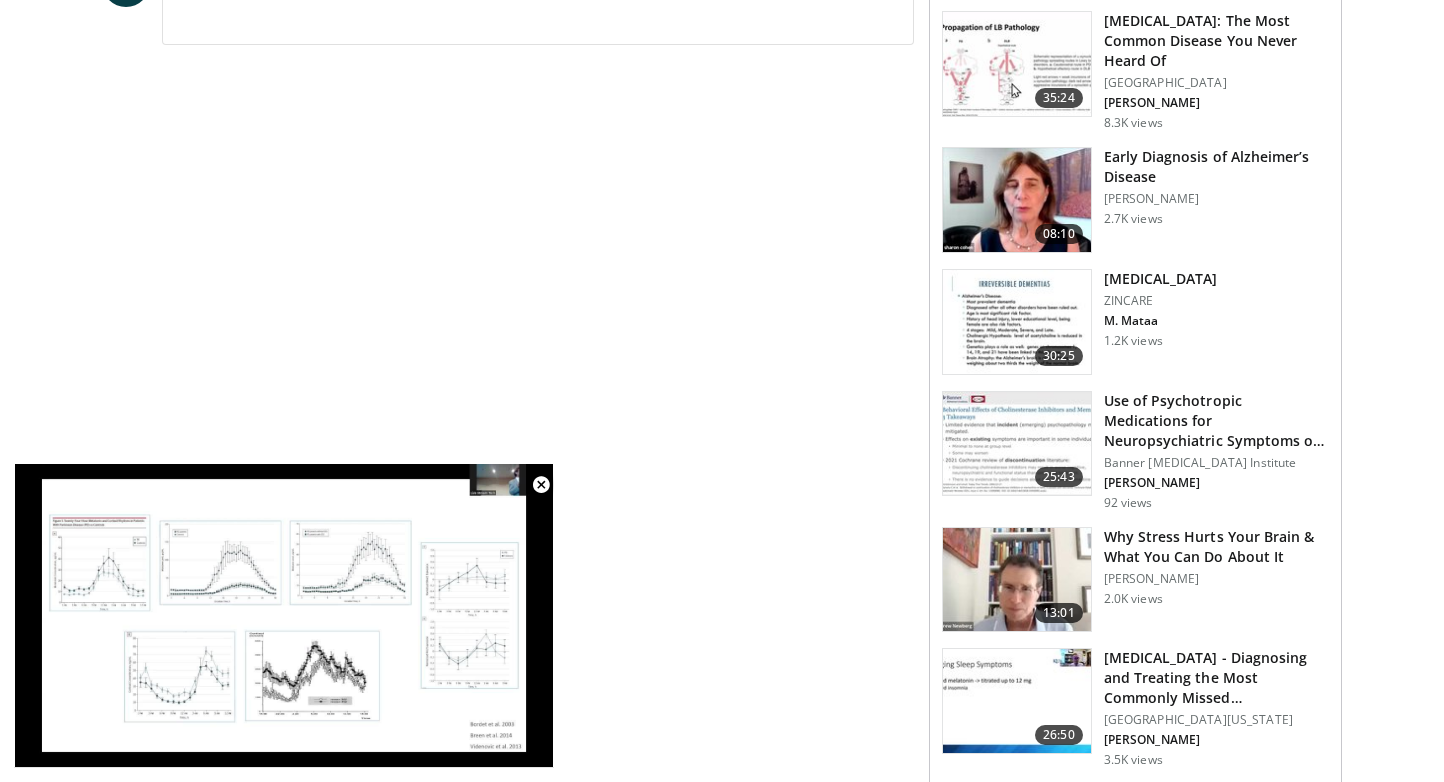 click at bounding box center (1017, 444) 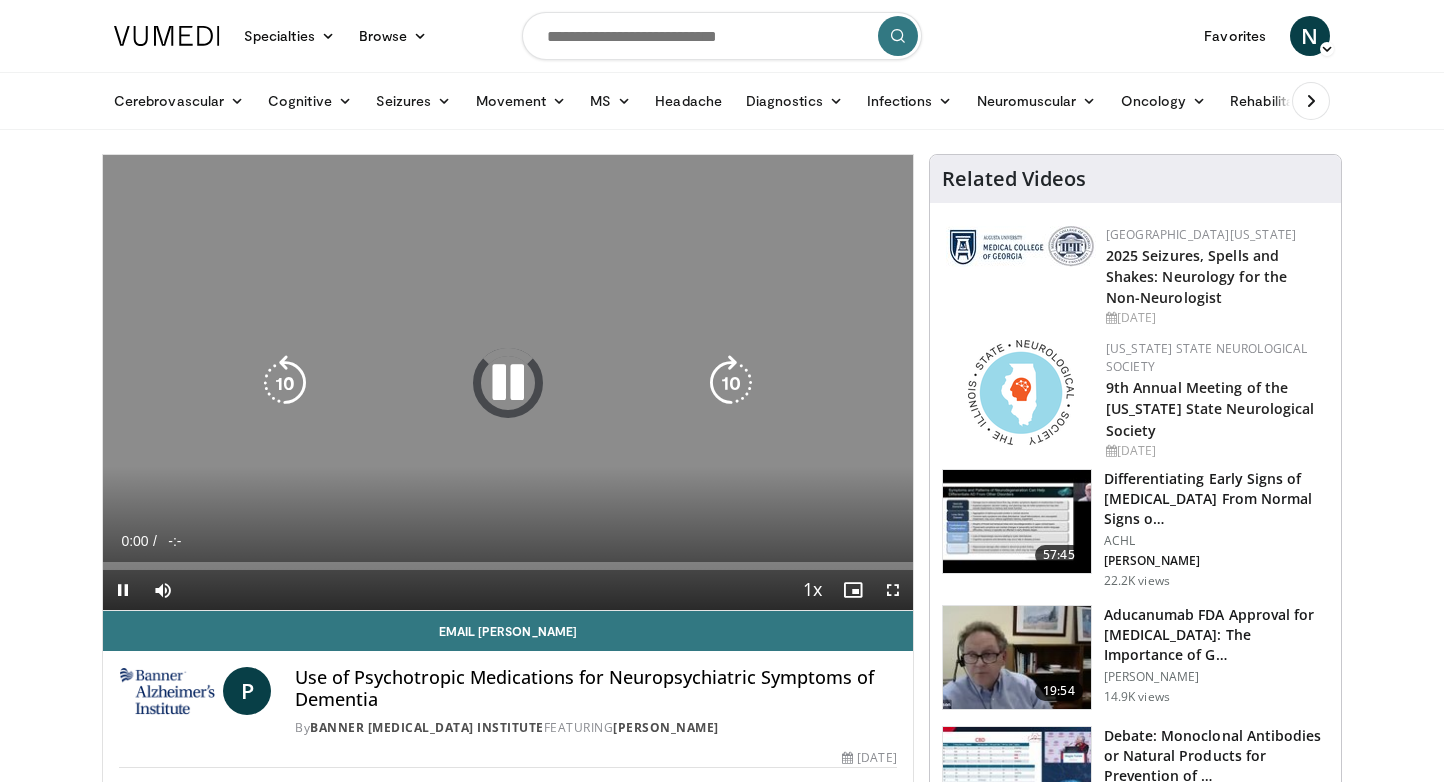 scroll, scrollTop: 0, scrollLeft: 0, axis: both 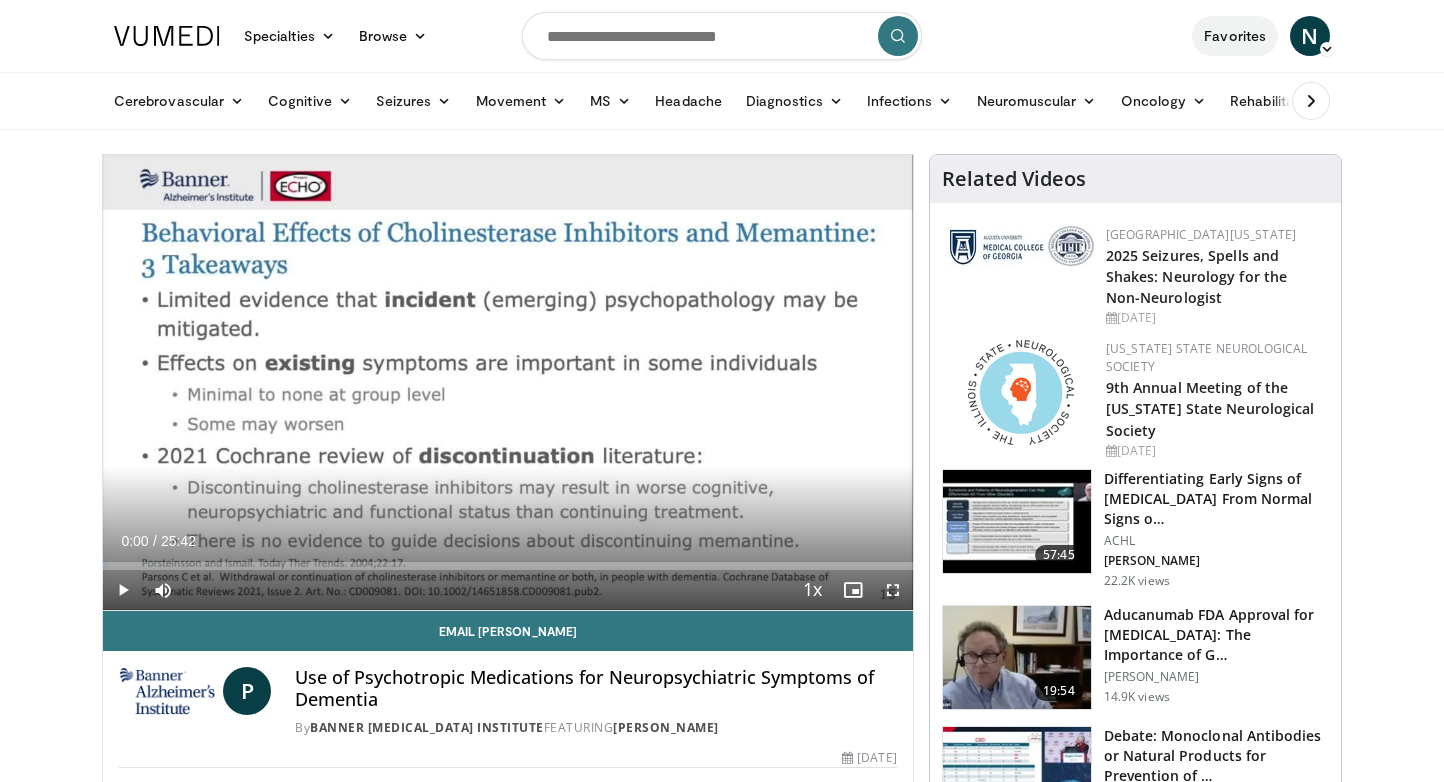 click on "Favorites" at bounding box center [1235, 36] 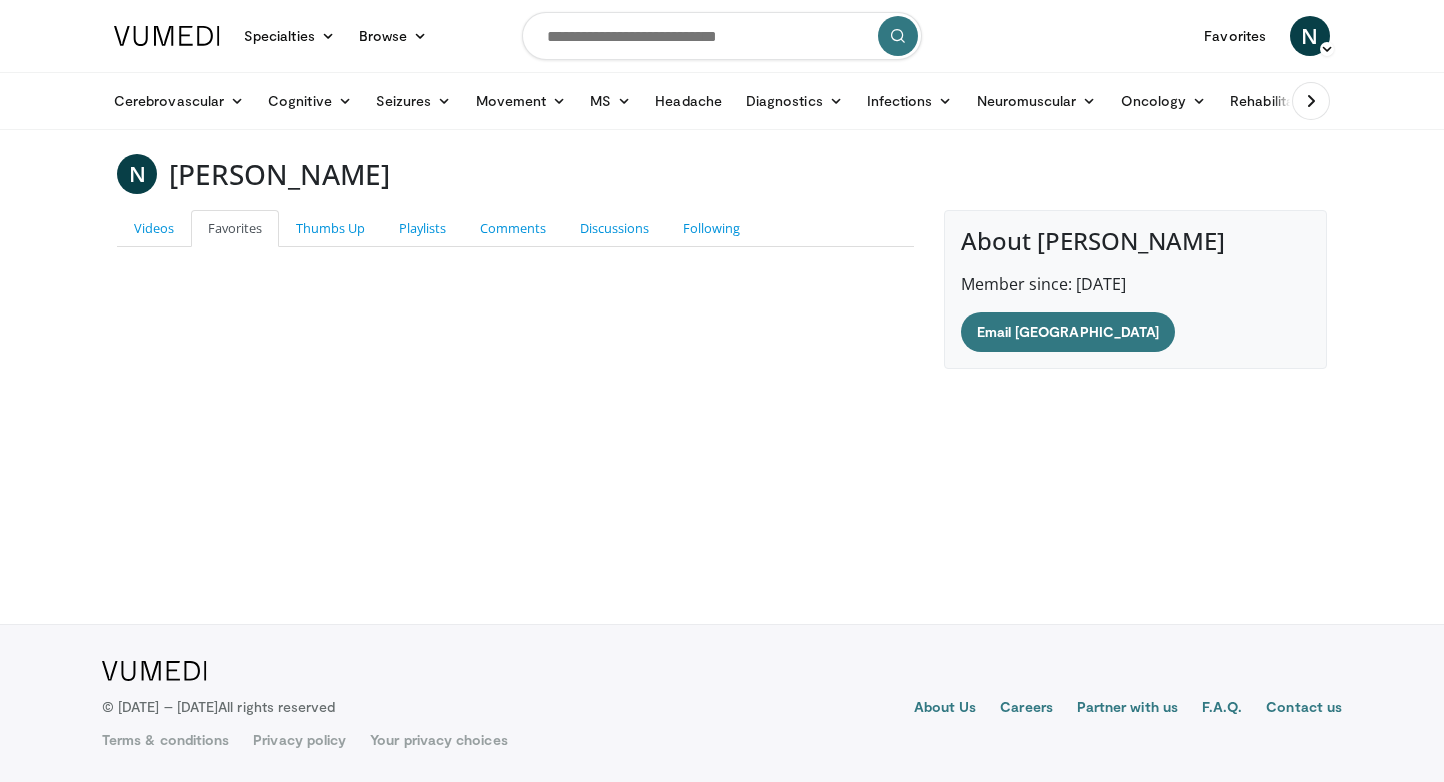 scroll, scrollTop: 0, scrollLeft: 0, axis: both 